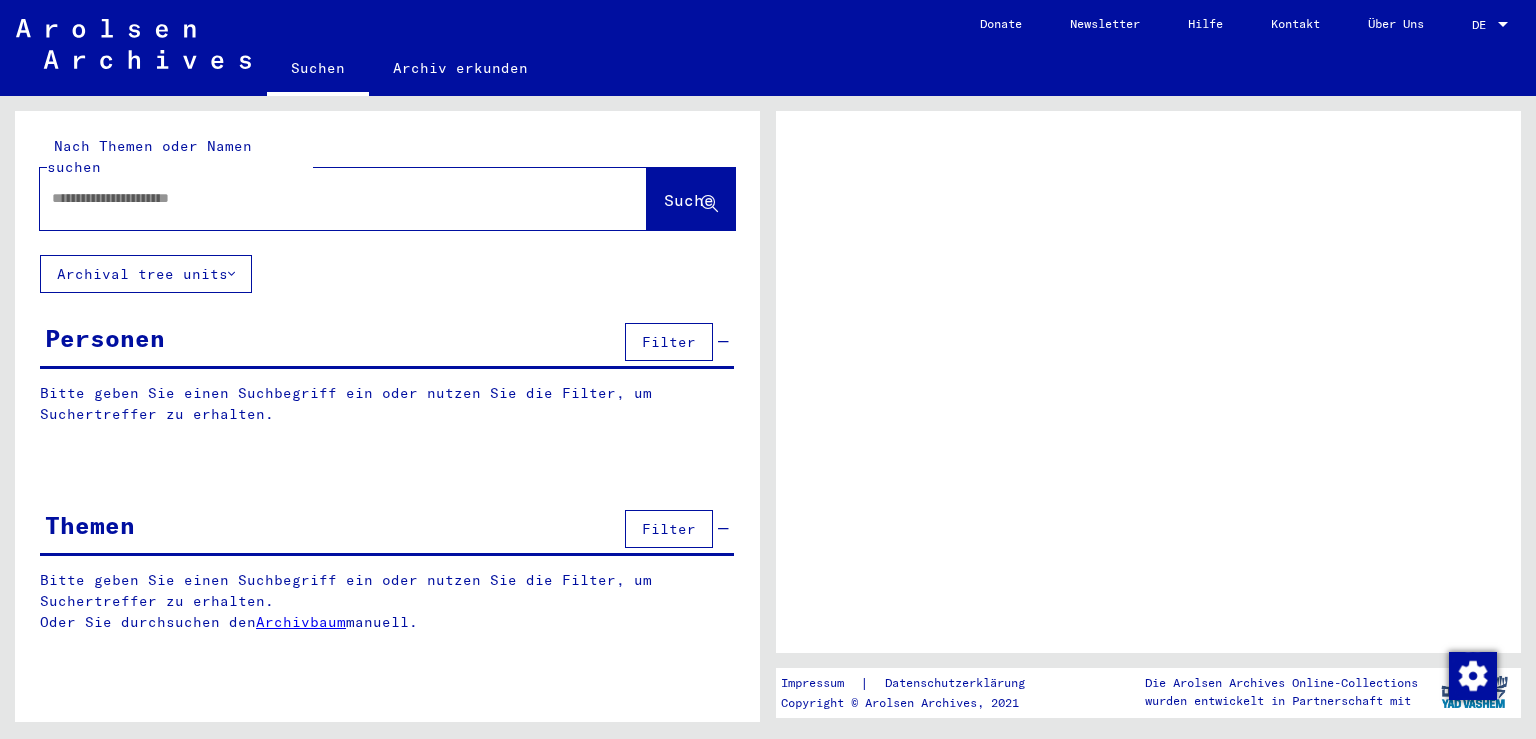 scroll, scrollTop: 0, scrollLeft: 0, axis: both 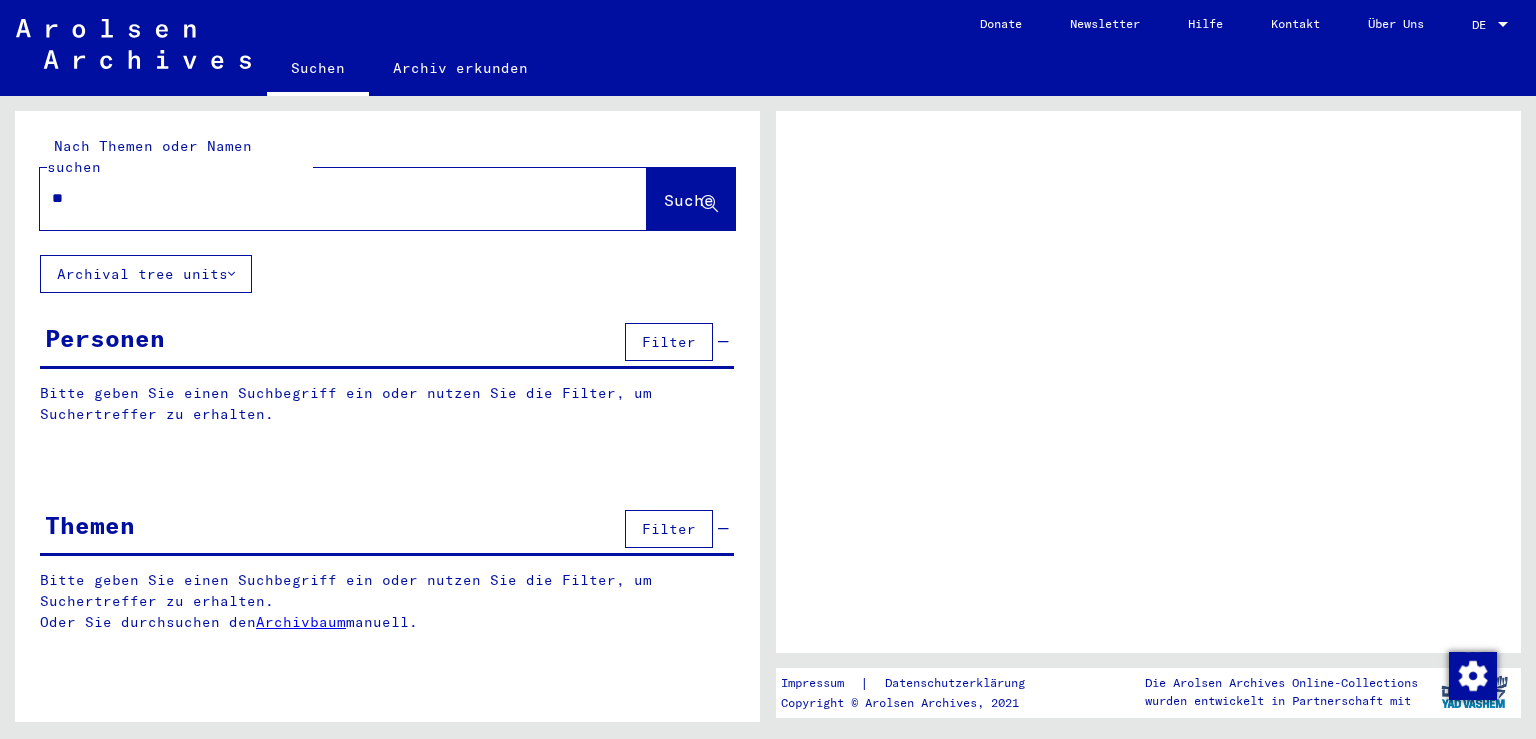 type on "***" 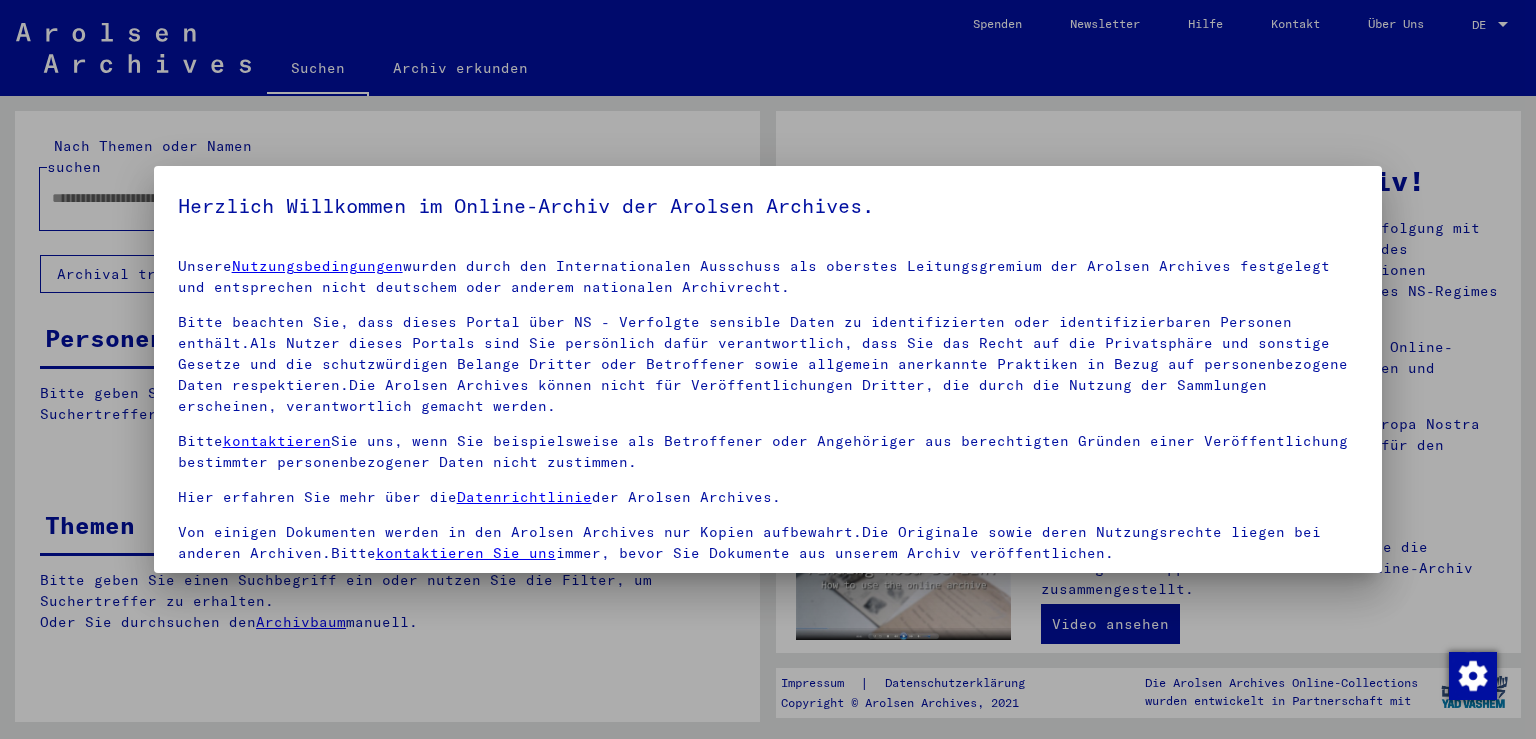 scroll, scrollTop: 172, scrollLeft: 0, axis: vertical 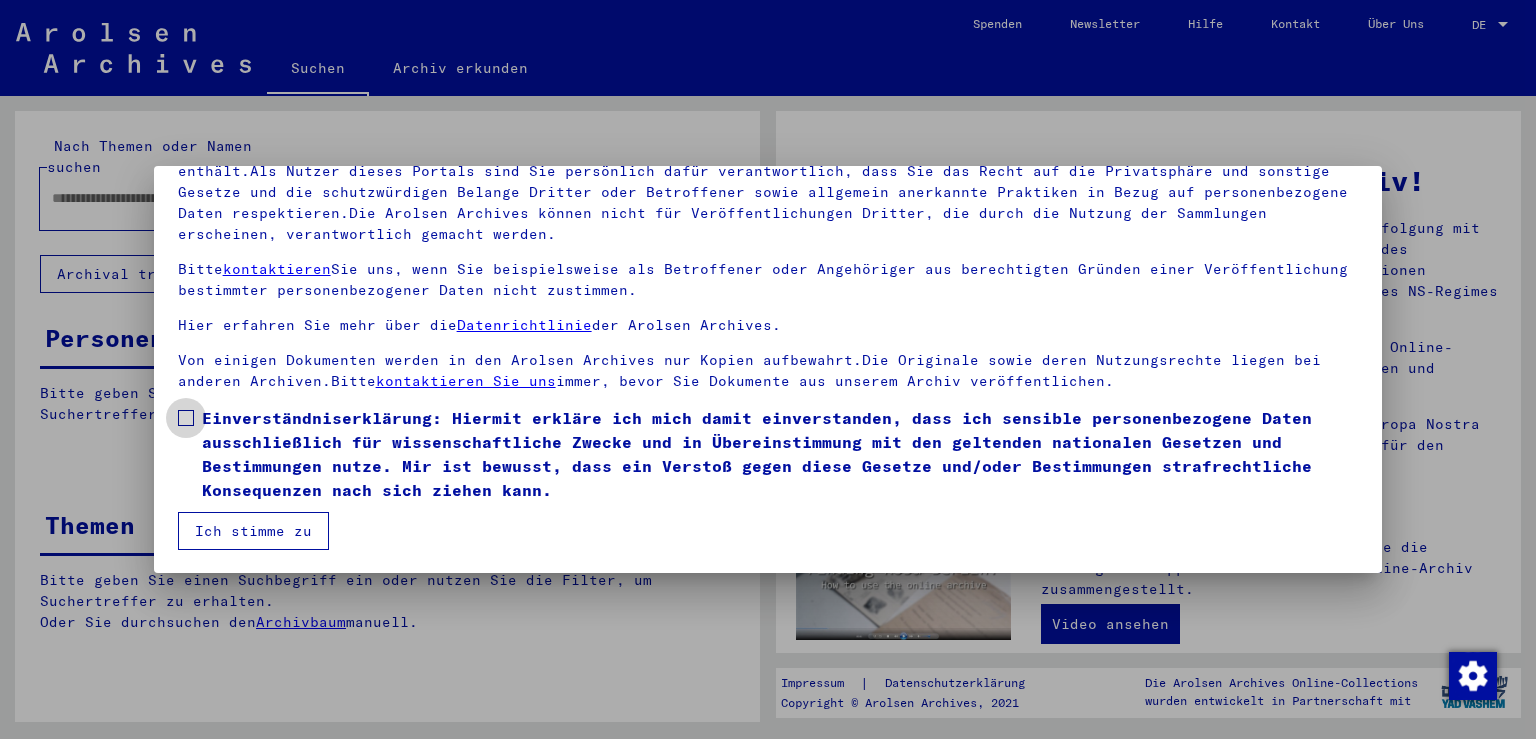click at bounding box center (186, 418) 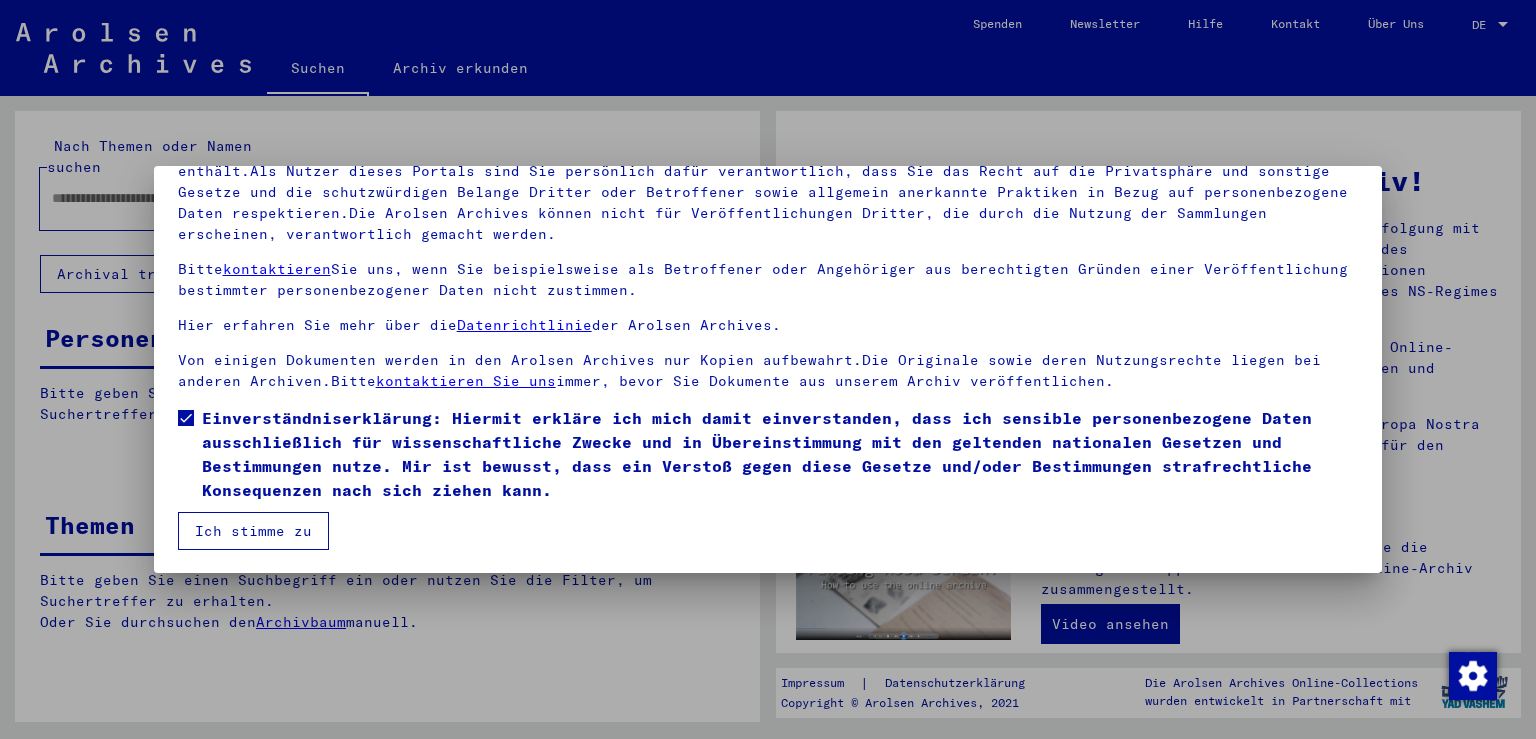 click on "Ich stimme zu" at bounding box center [253, 531] 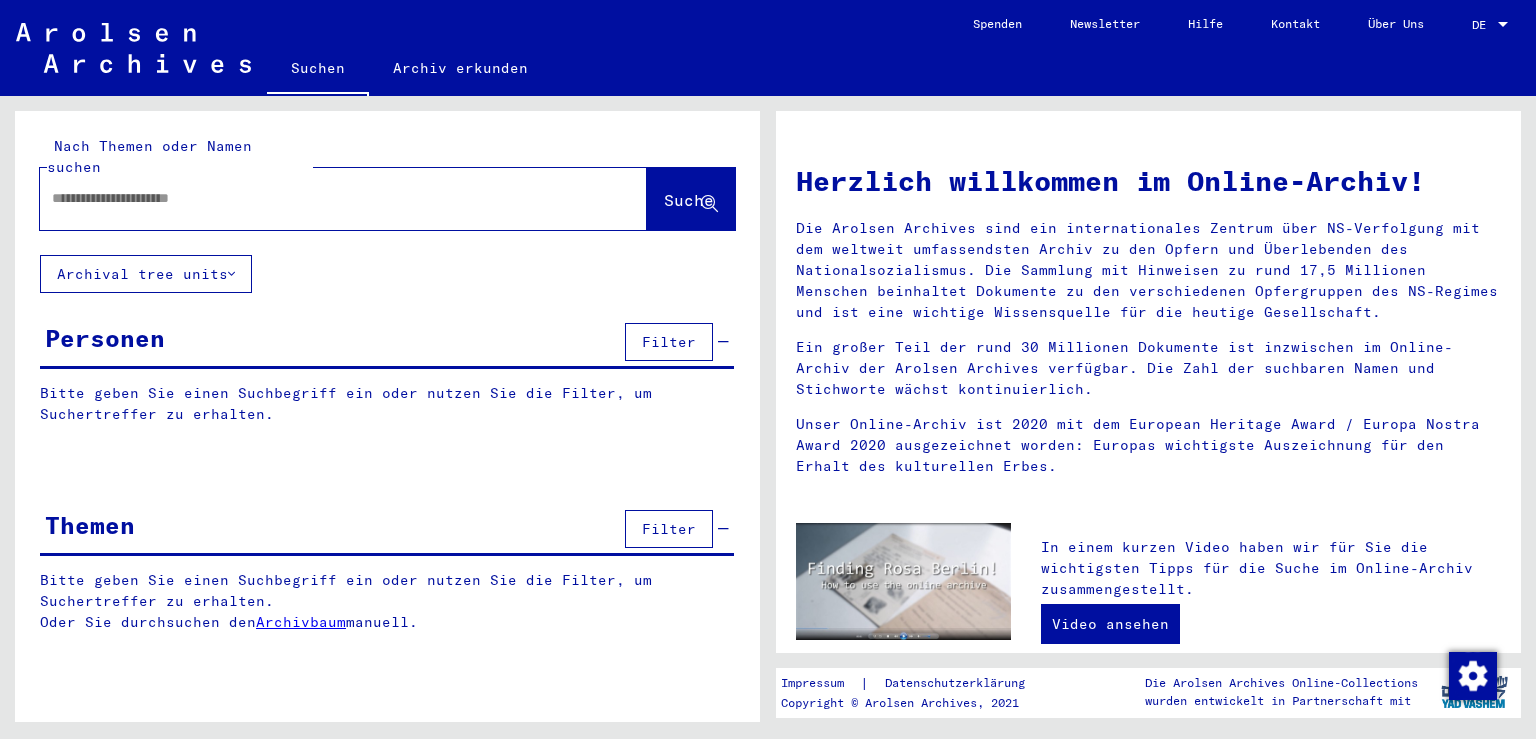 click at bounding box center (319, 198) 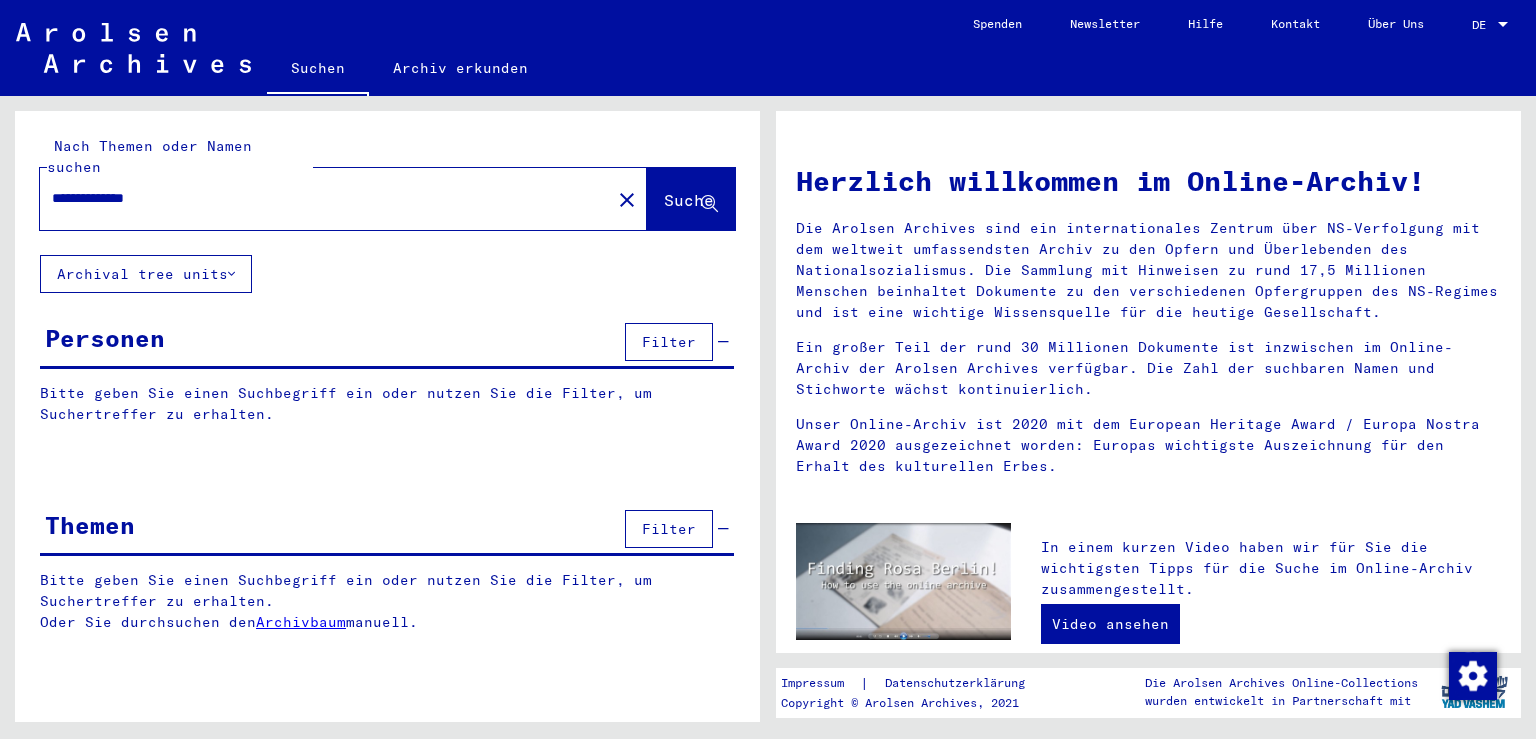 type on "**********" 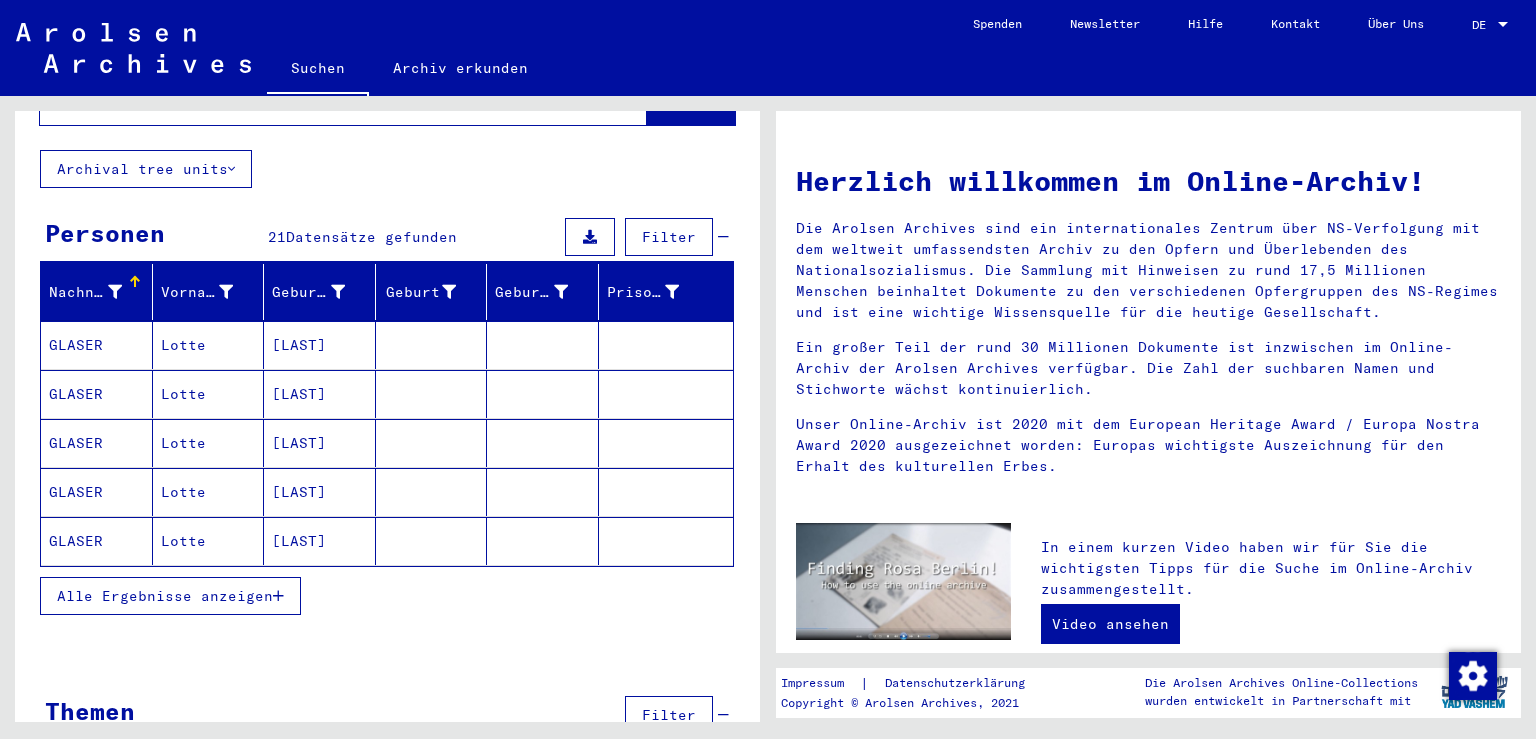 scroll, scrollTop: 110, scrollLeft: 0, axis: vertical 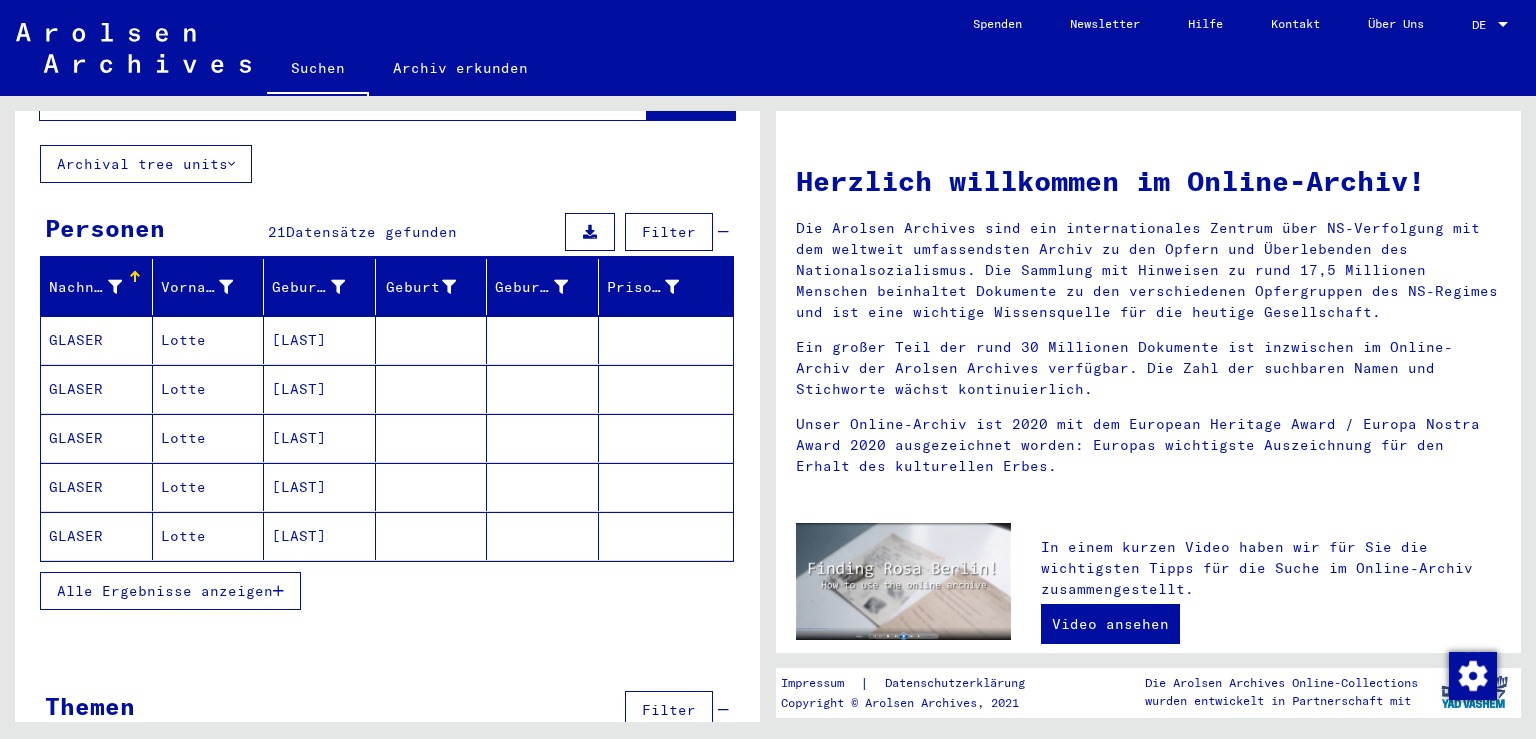 click on "Alle Ergebnisse anzeigen" at bounding box center [170, 591] 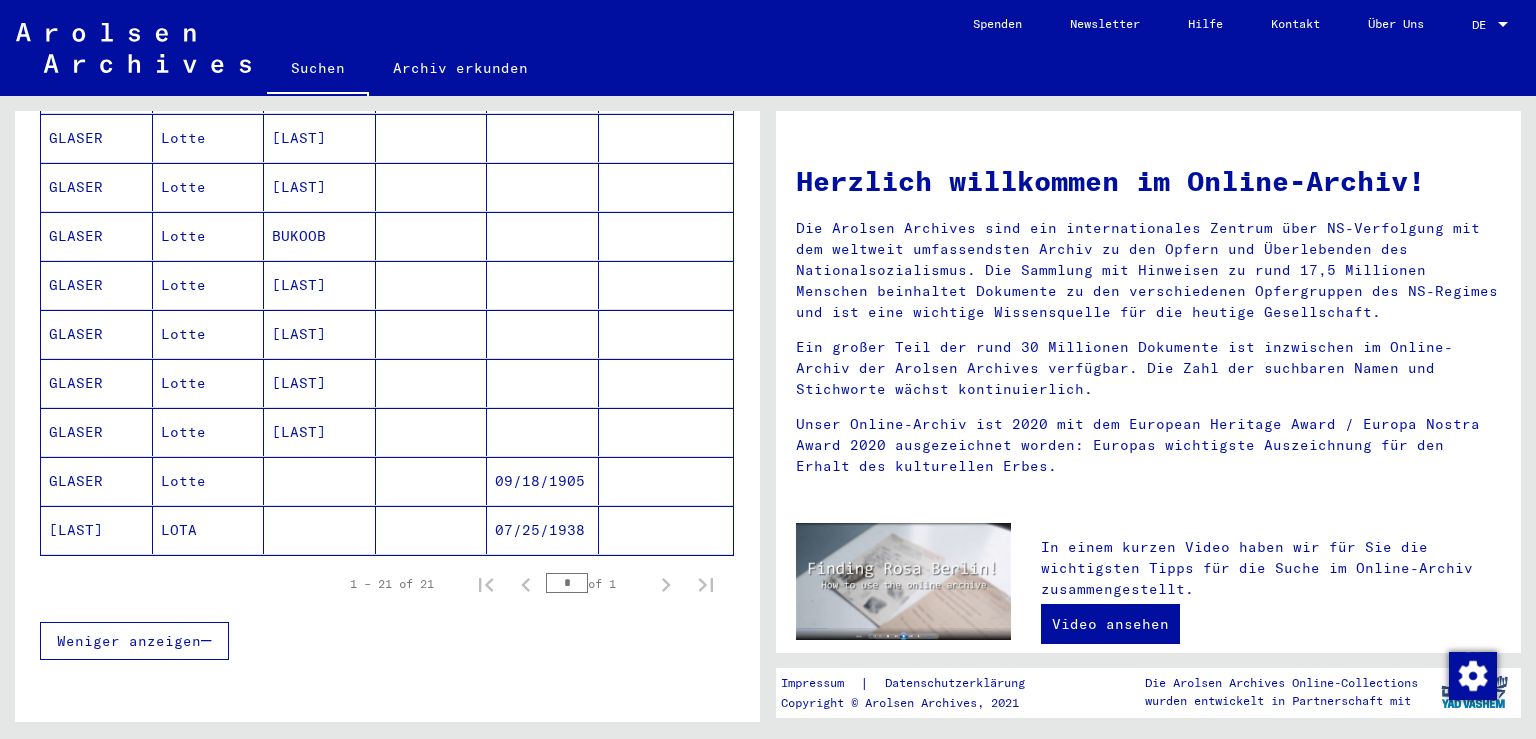 scroll, scrollTop: 897, scrollLeft: 0, axis: vertical 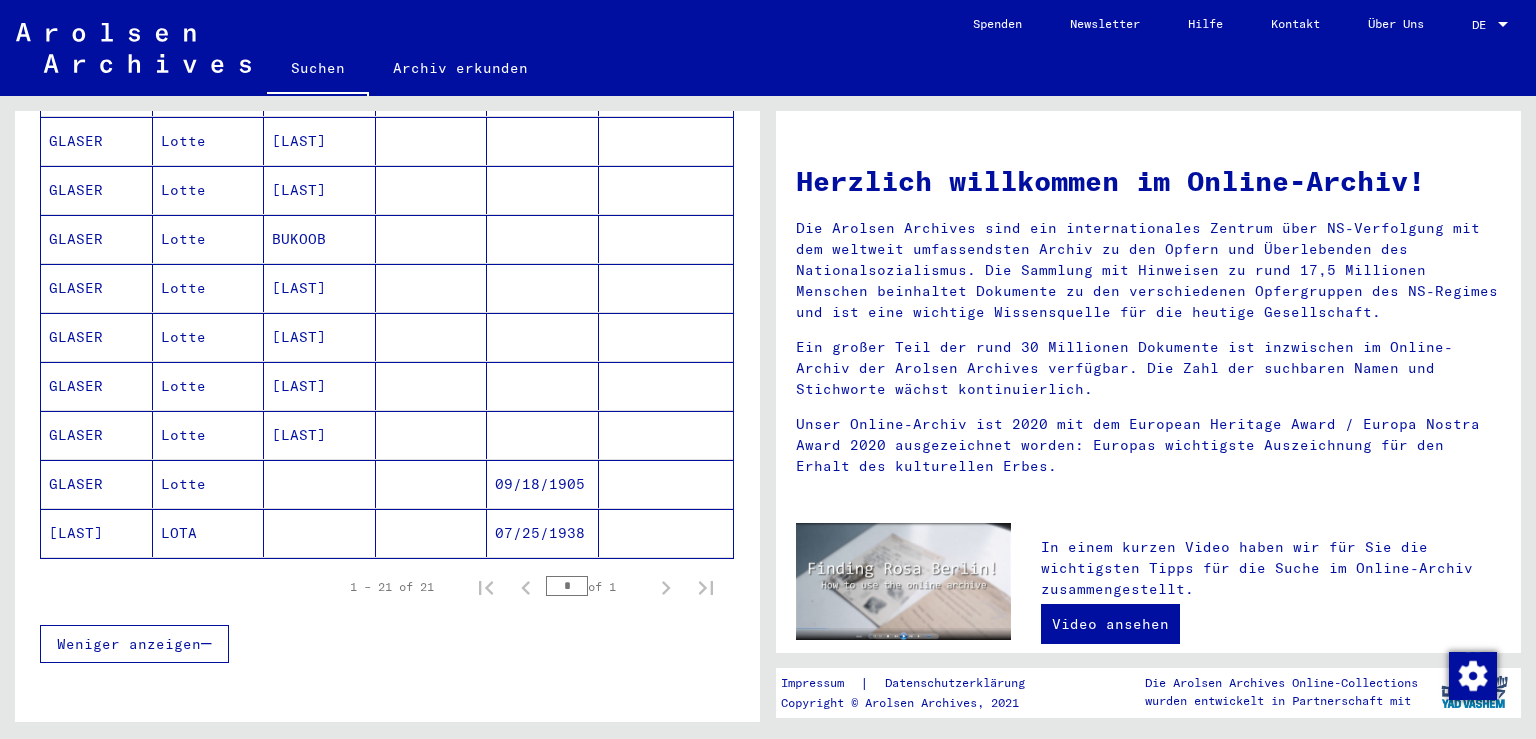 click on "07/25/1938" 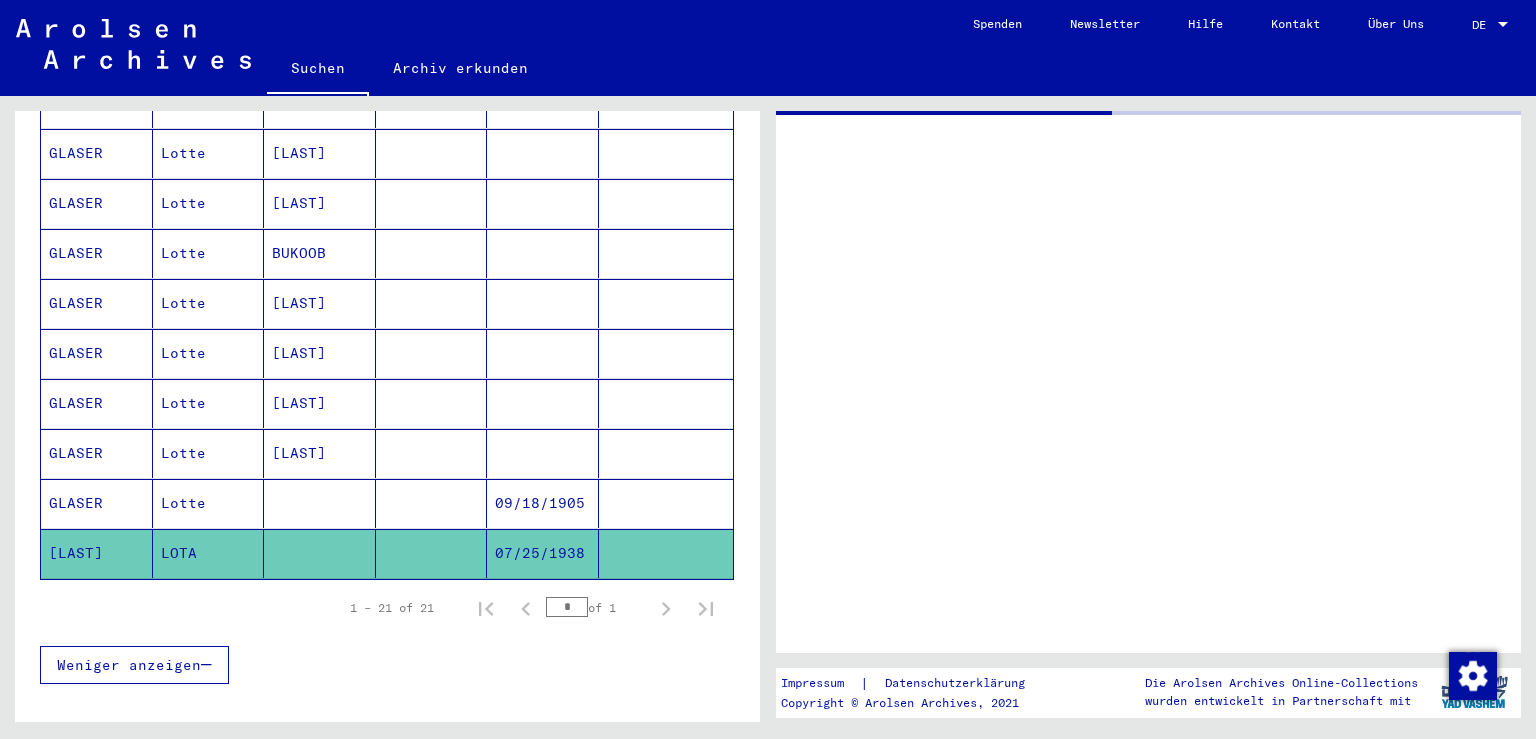 scroll, scrollTop: 907, scrollLeft: 0, axis: vertical 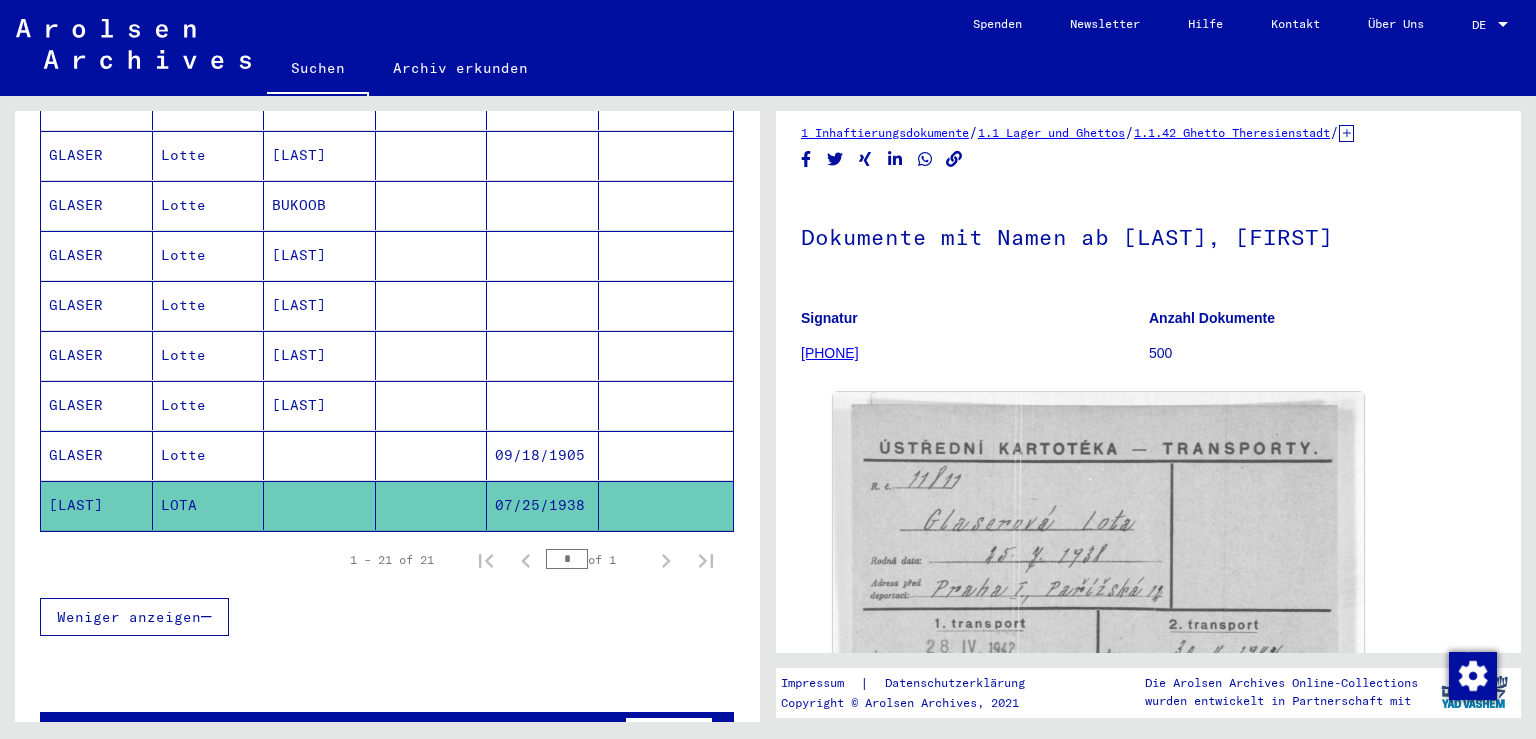 click 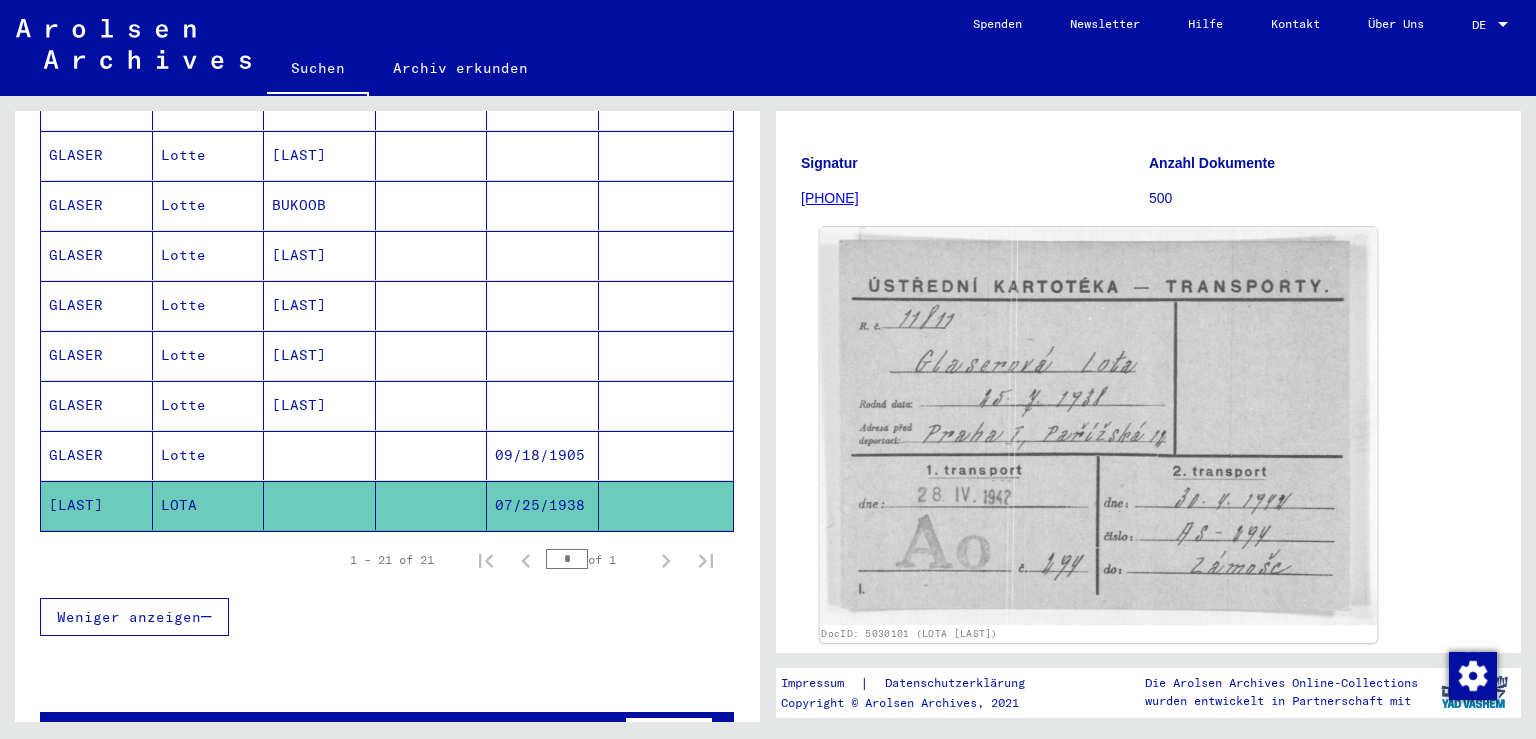 scroll, scrollTop: 110, scrollLeft: 0, axis: vertical 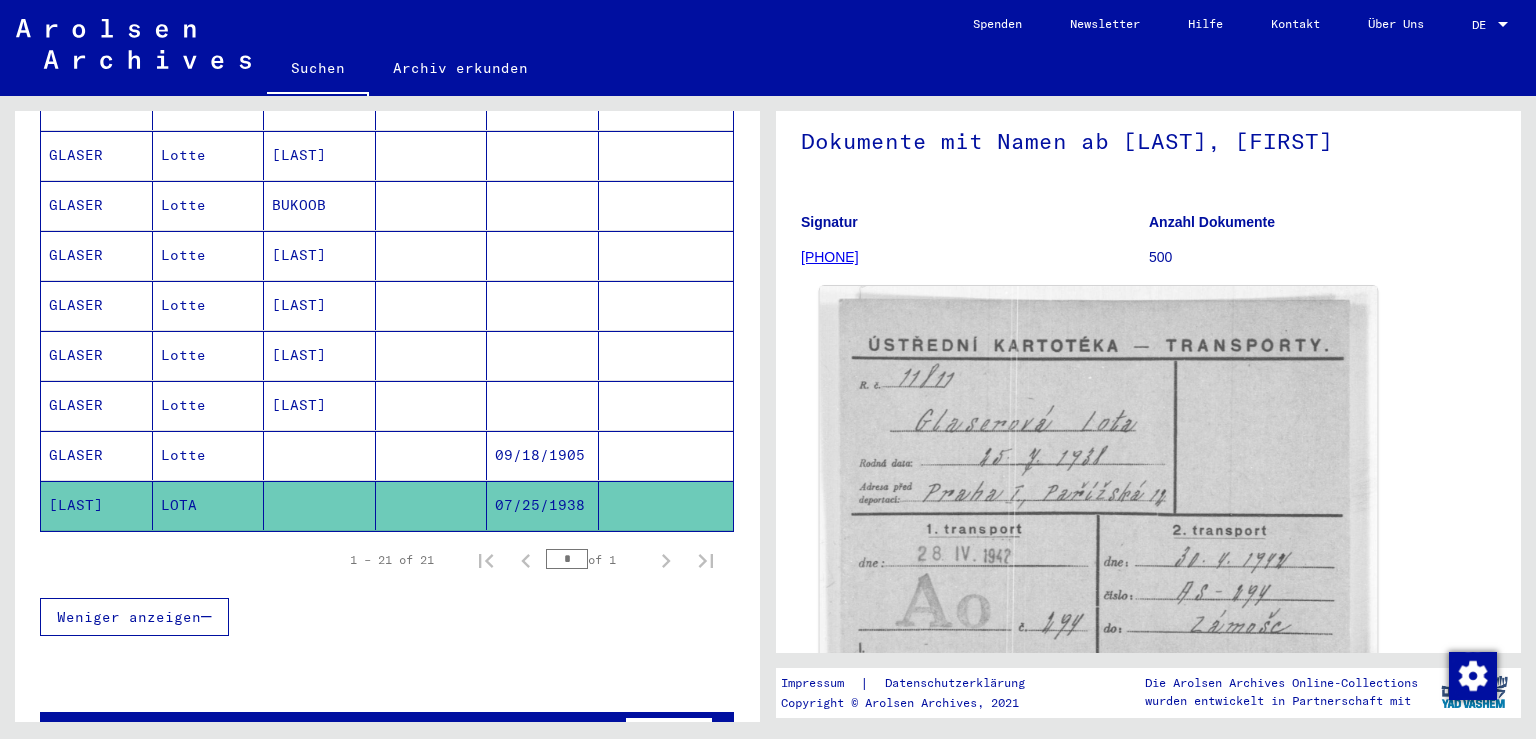 click 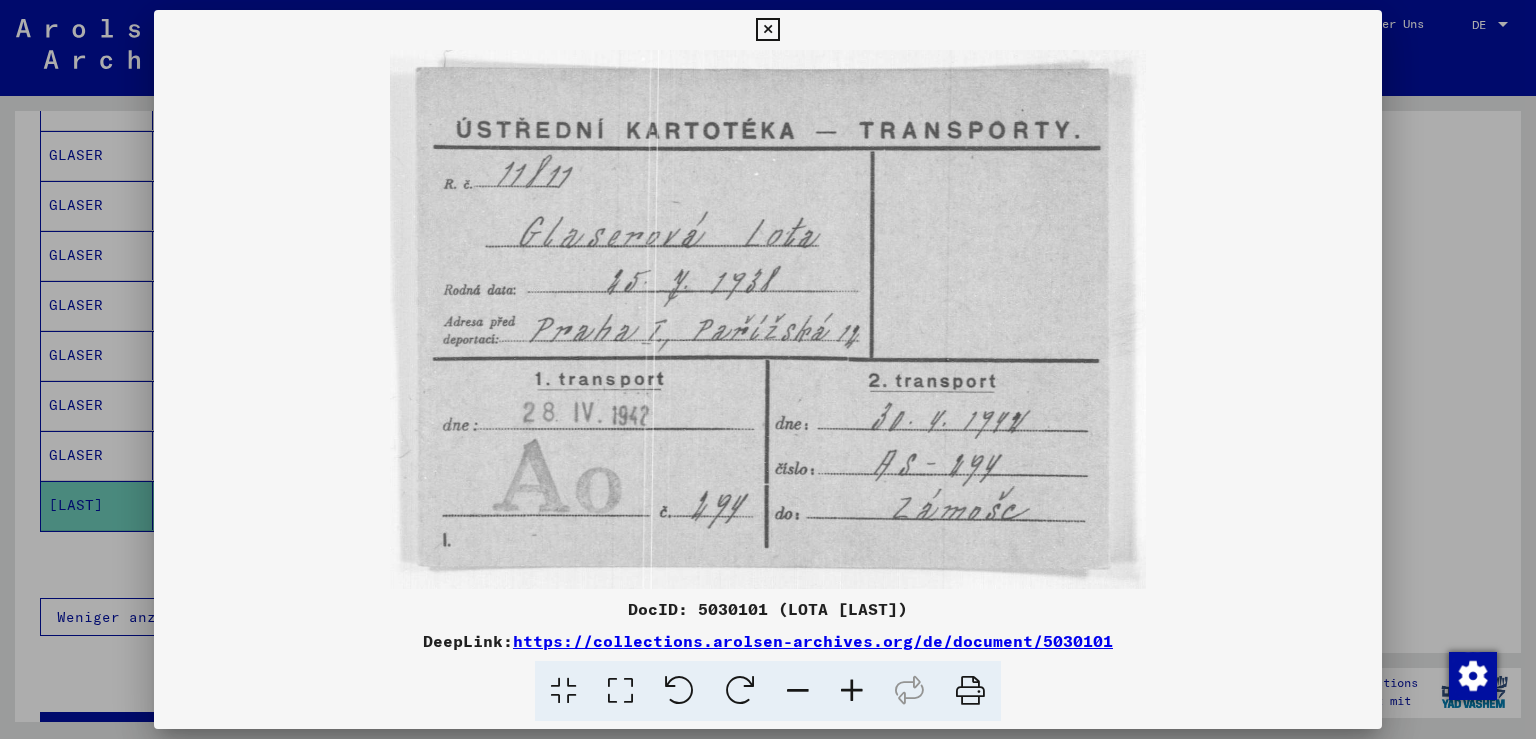drag, startPoint x: 1134, startPoint y: 638, endPoint x: 518, endPoint y: 651, distance: 616.13715 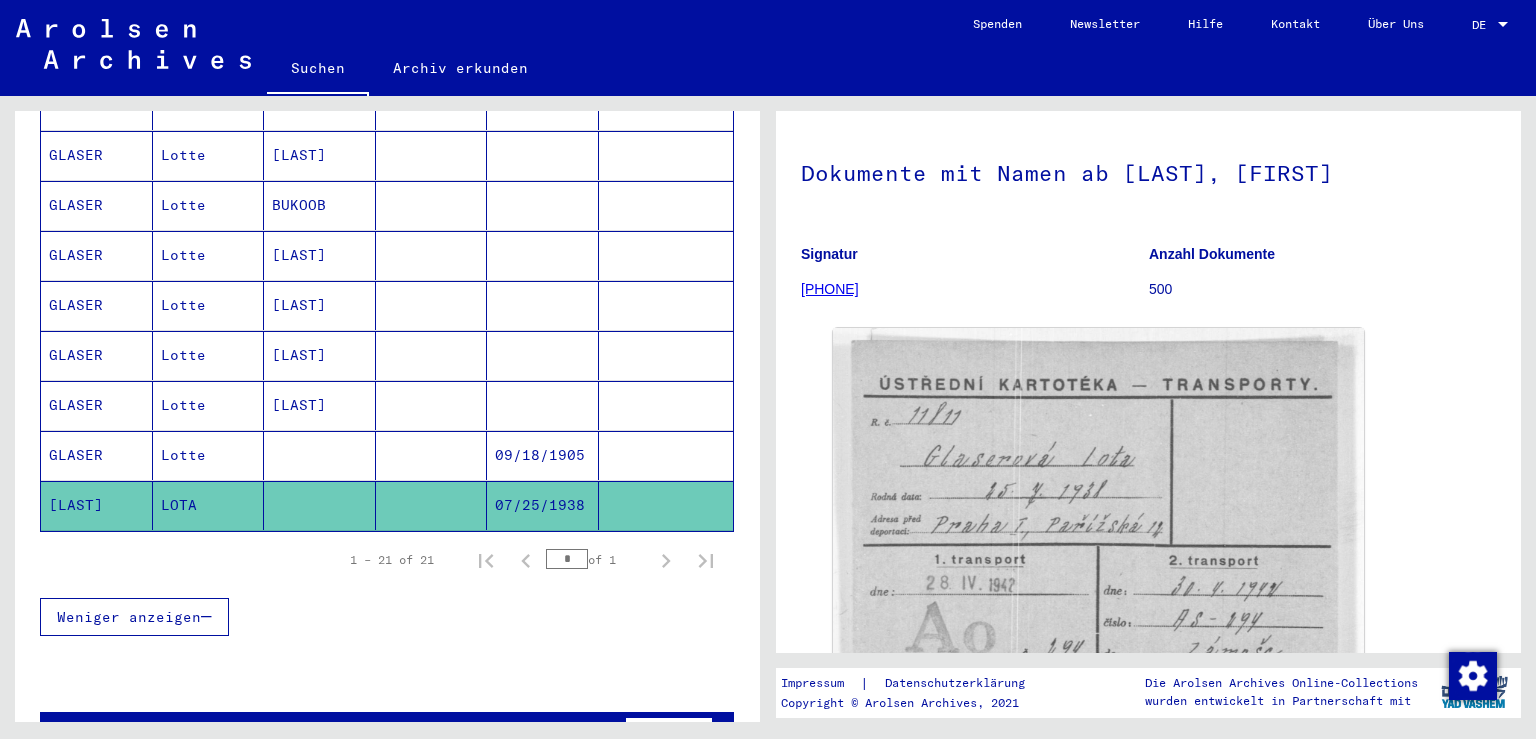 scroll, scrollTop: 88, scrollLeft: 0, axis: vertical 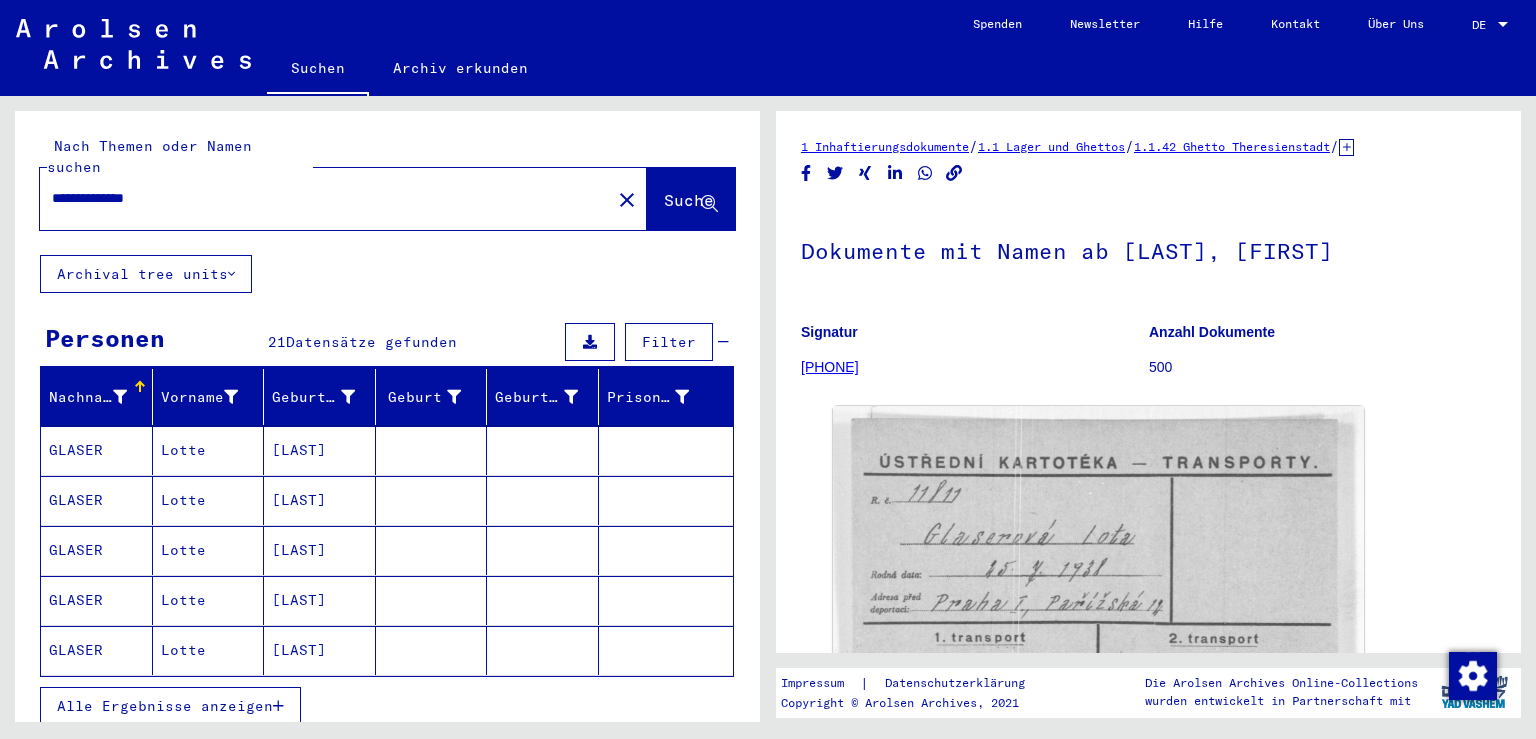 click on "**********" at bounding box center [325, 198] 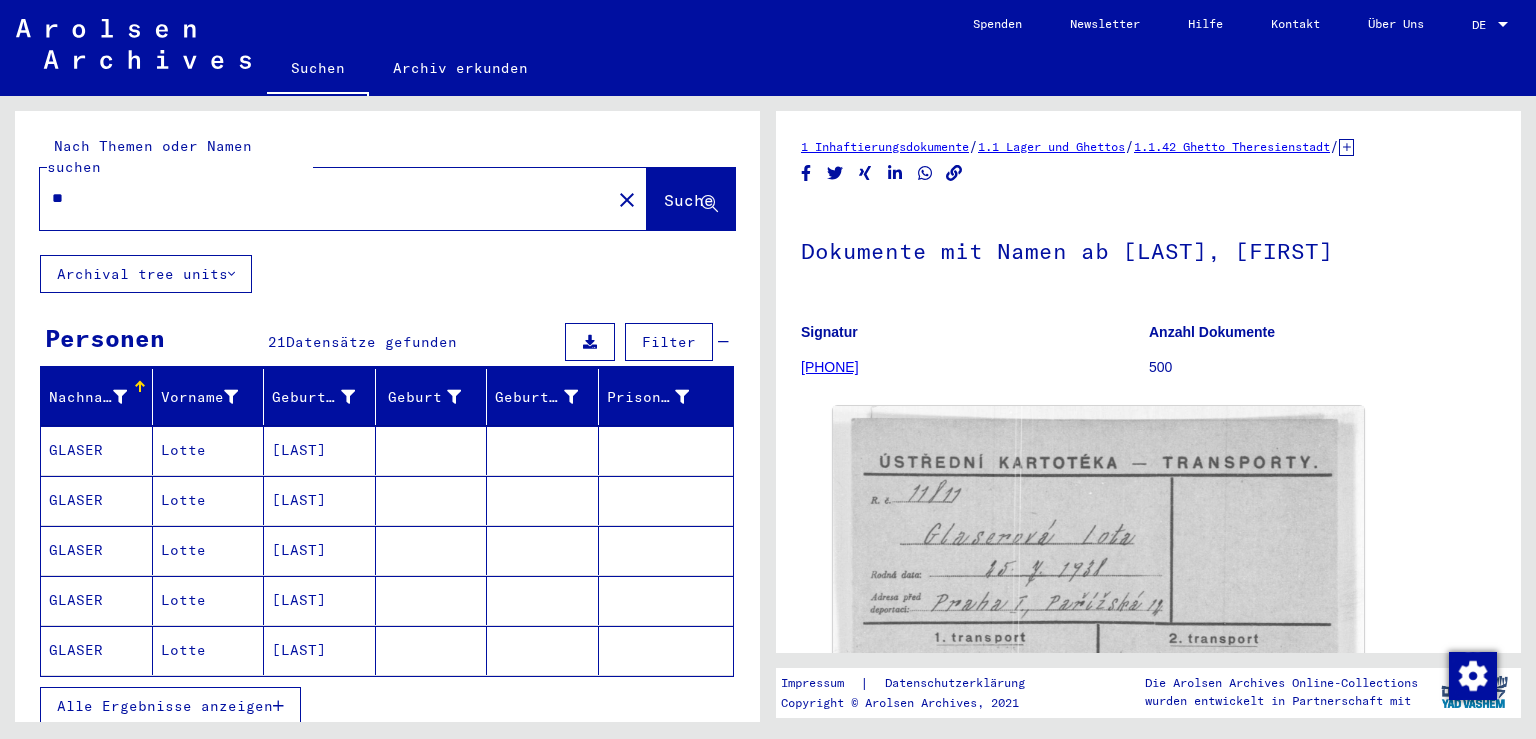 type on "*" 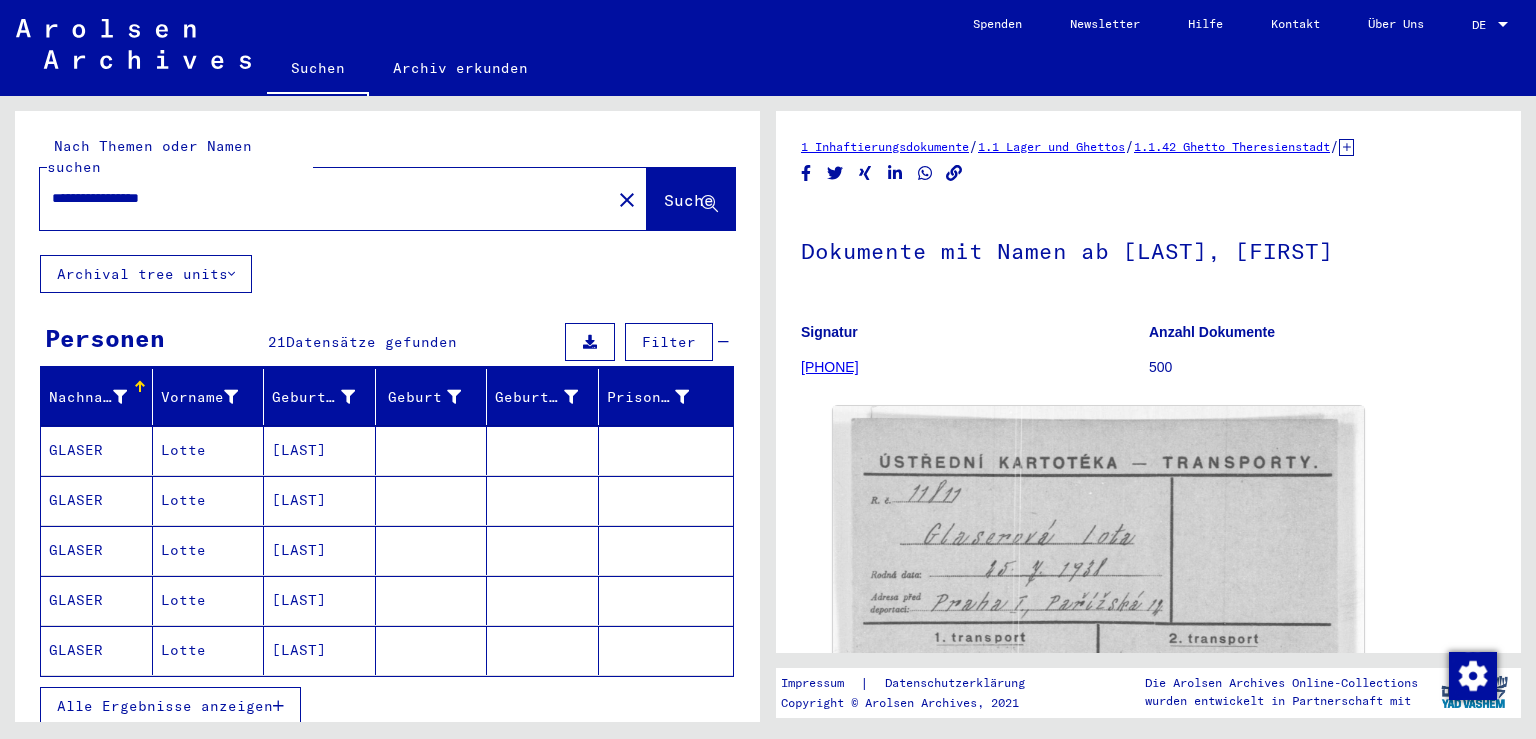 type on "**********" 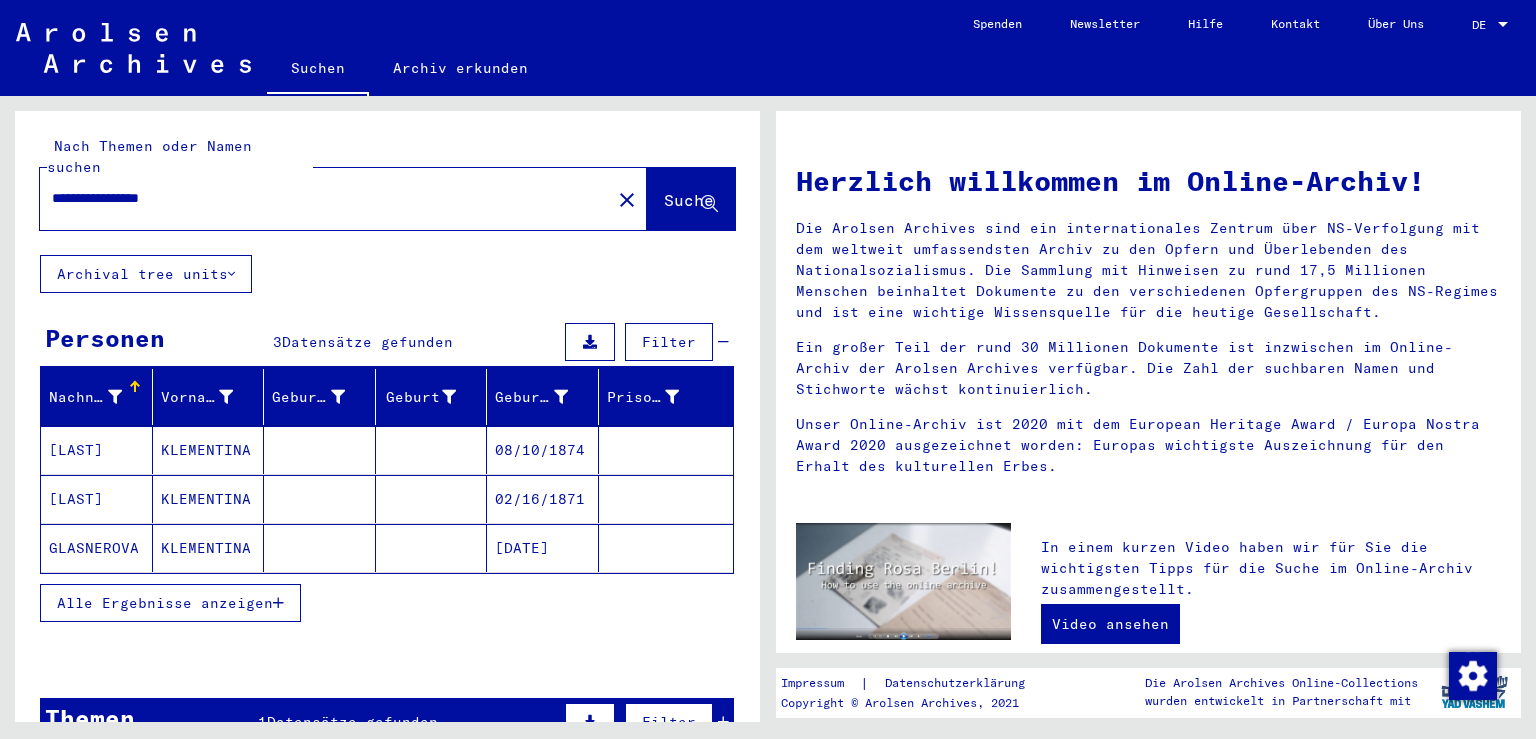 click on "08/10/1874" at bounding box center (543, 499) 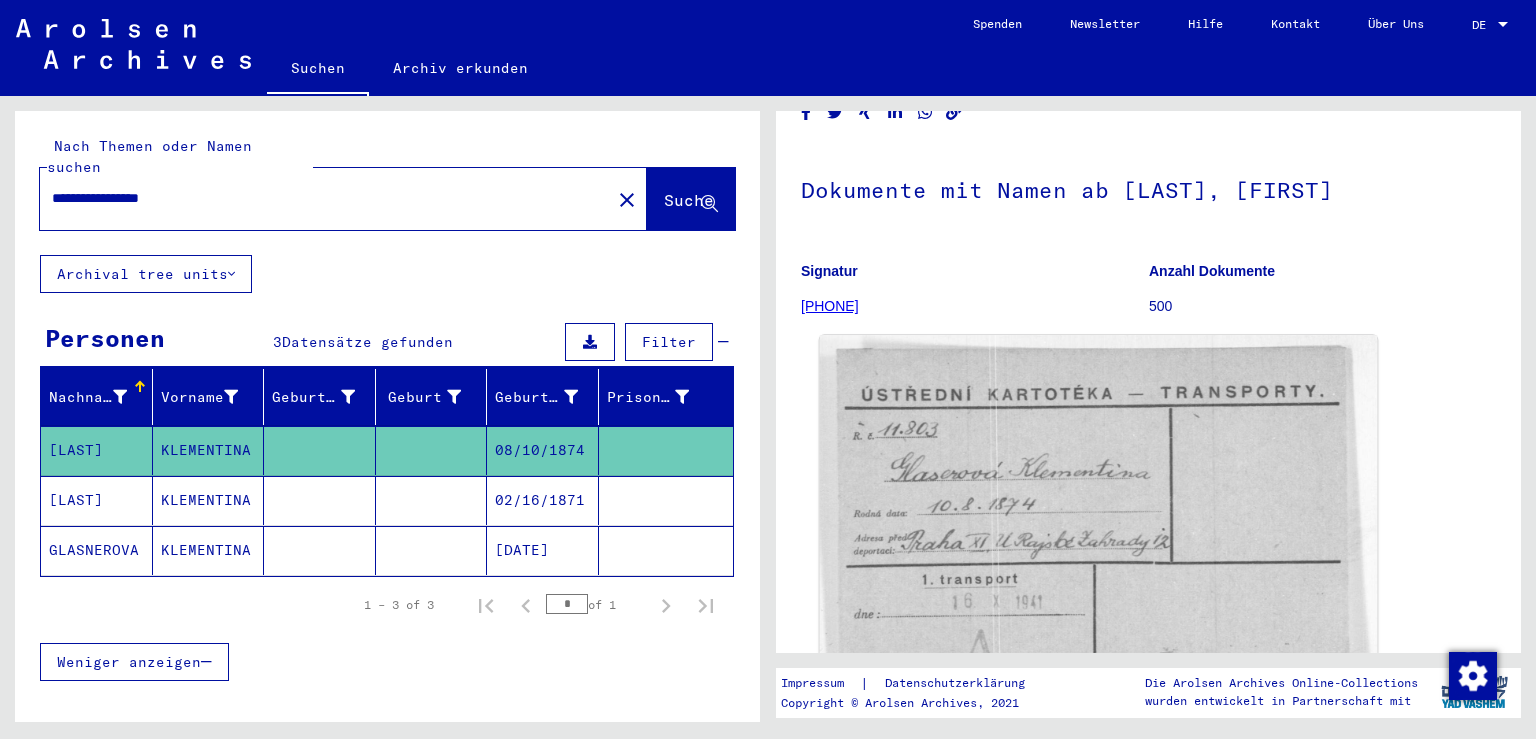 scroll, scrollTop: 0, scrollLeft: 0, axis: both 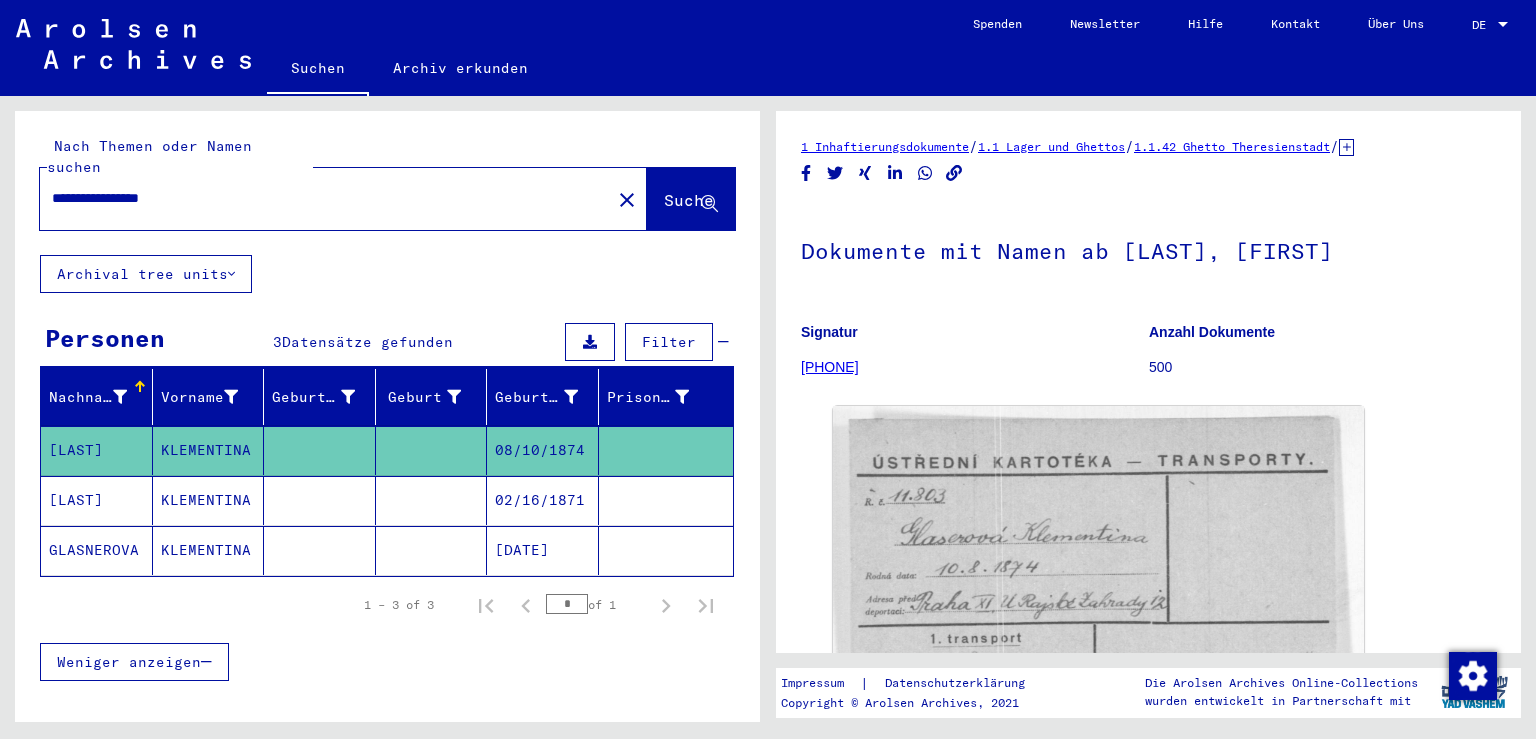 click on "[PHONE]" 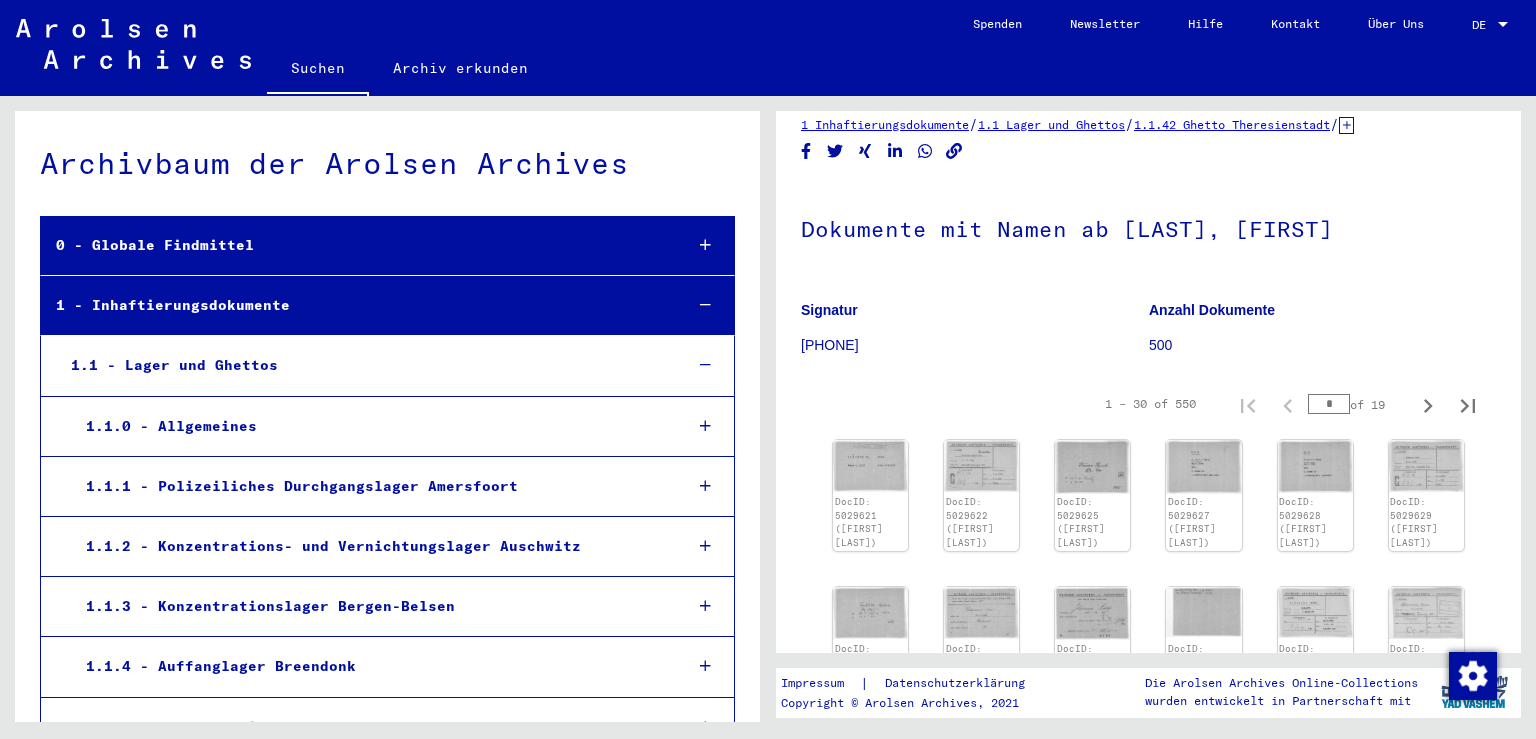 scroll, scrollTop: 0, scrollLeft: 0, axis: both 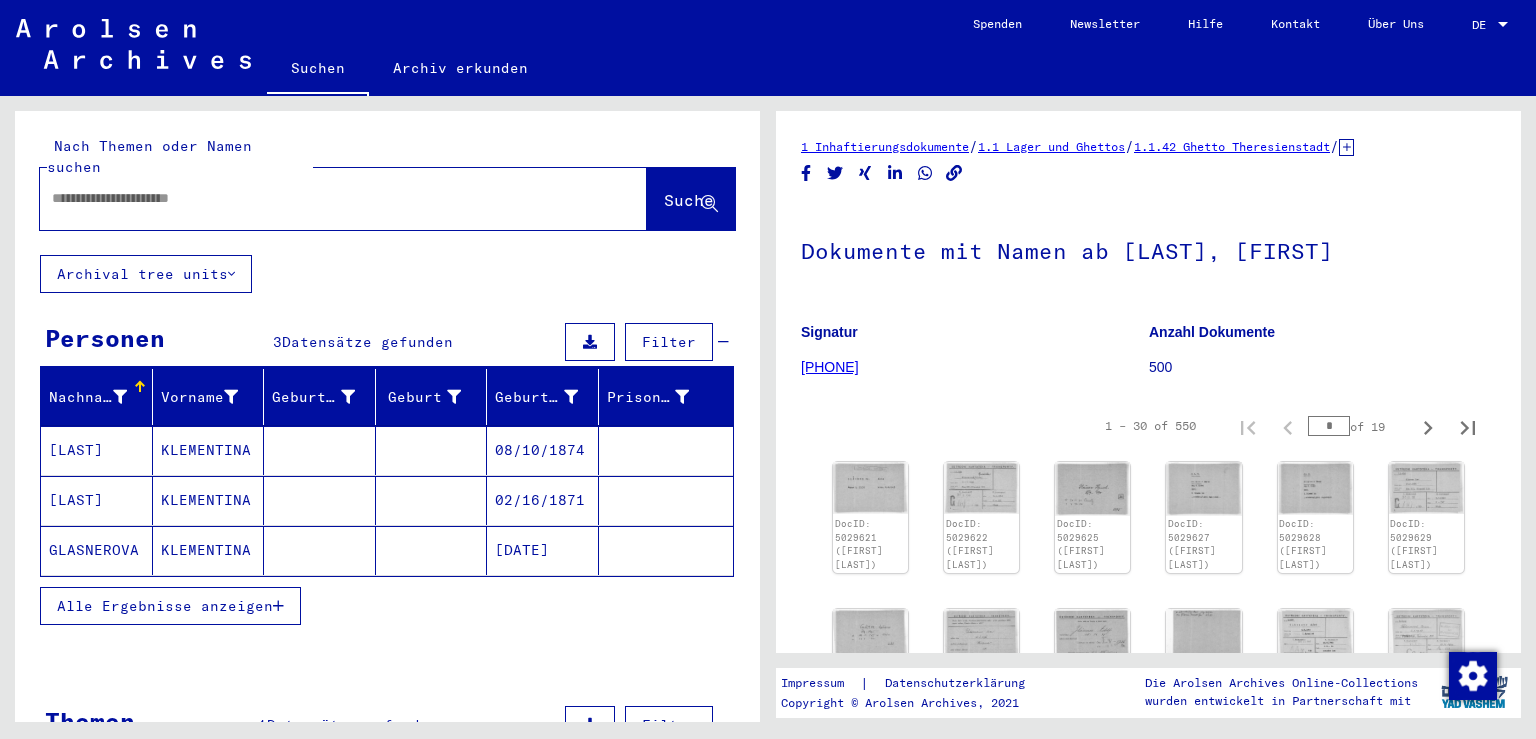 type on "*******" 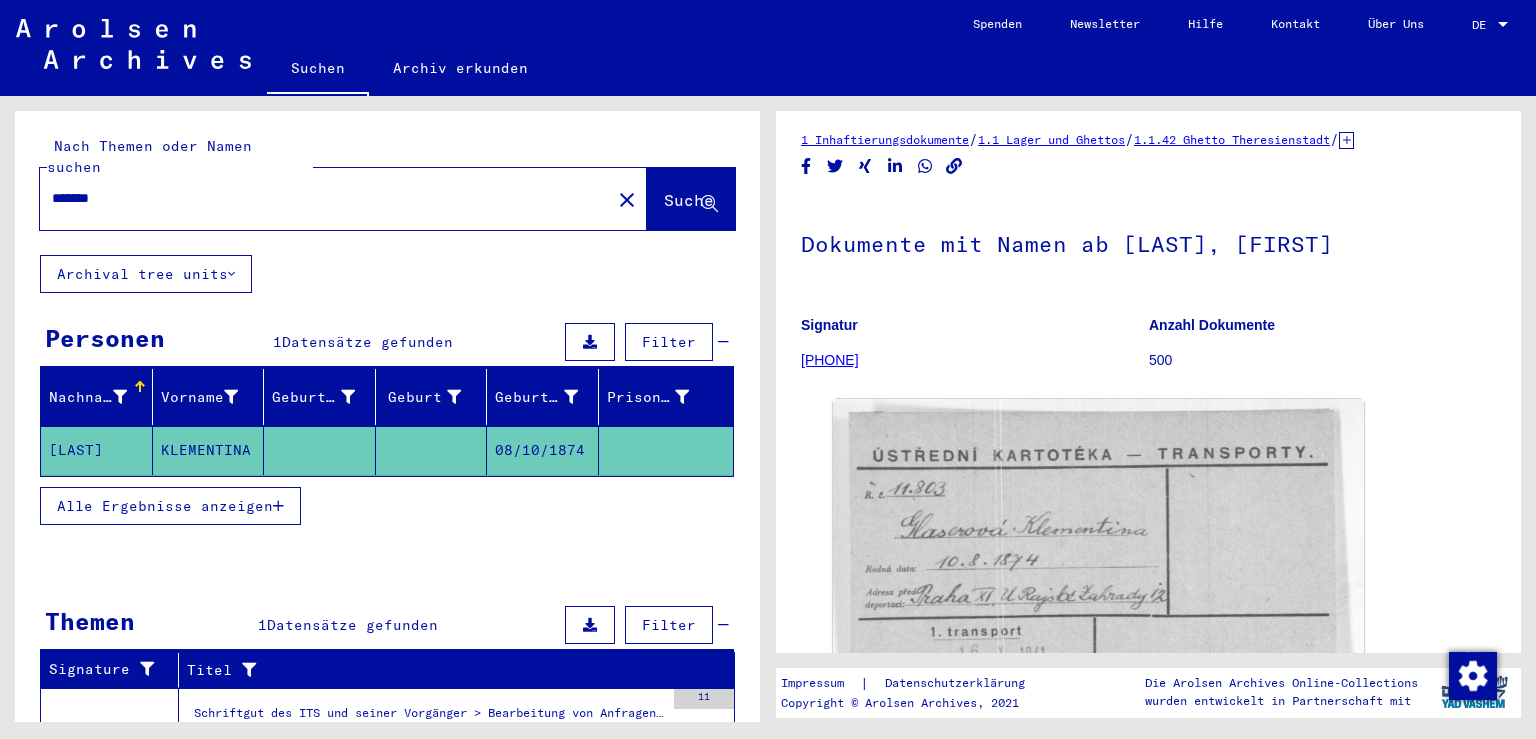 scroll, scrollTop: 14, scrollLeft: 0, axis: vertical 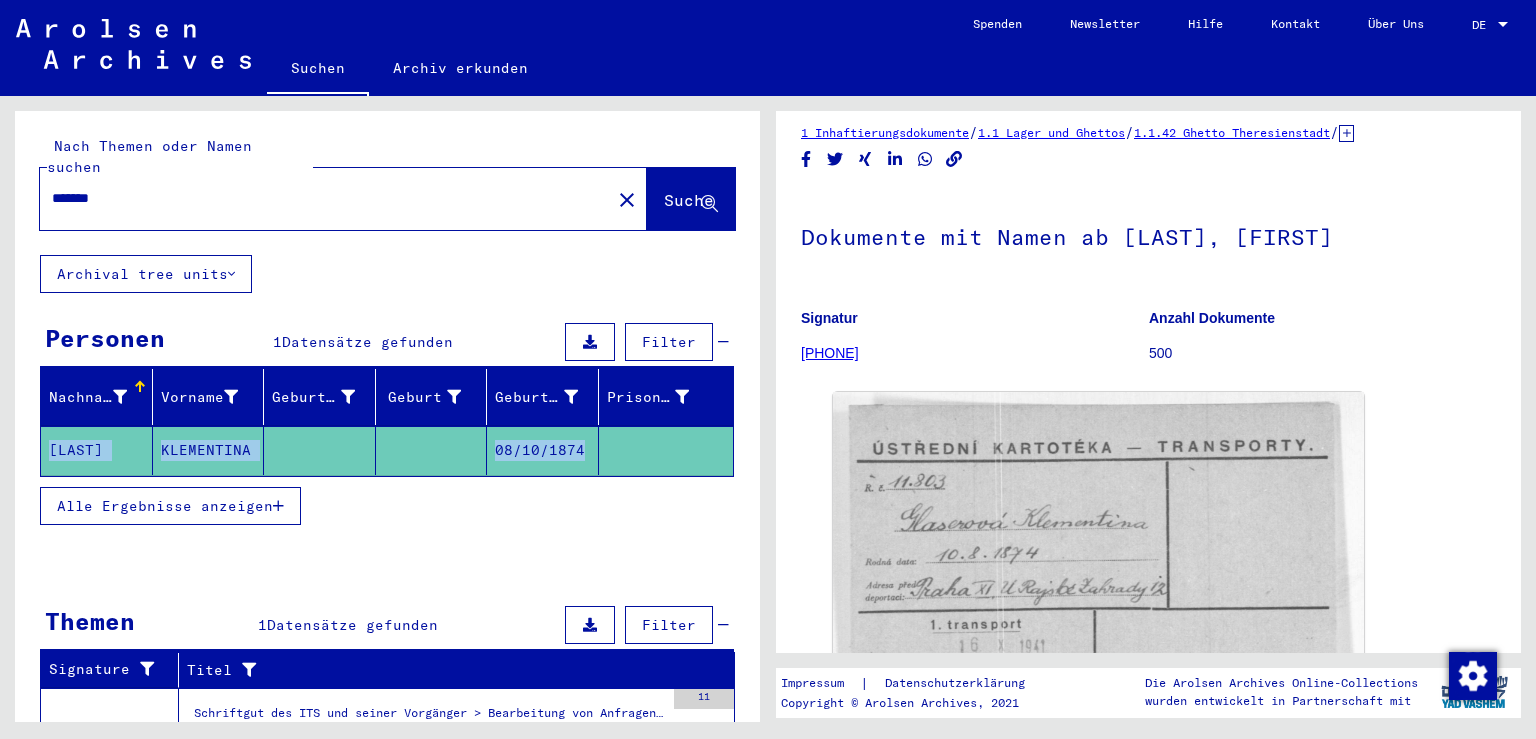 drag, startPoint x: 1078, startPoint y: 302, endPoint x: 706, endPoint y: 345, distance: 374.47696 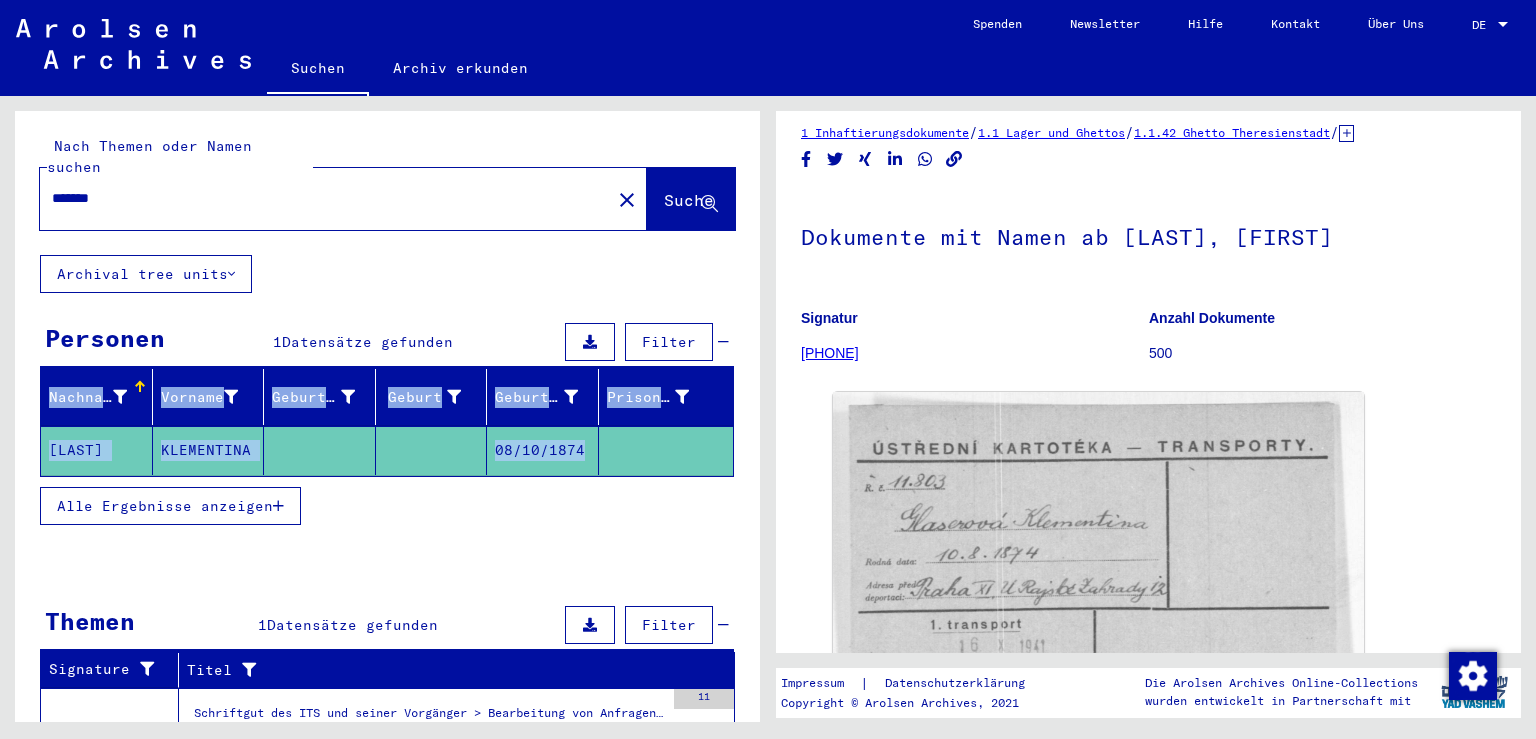 click 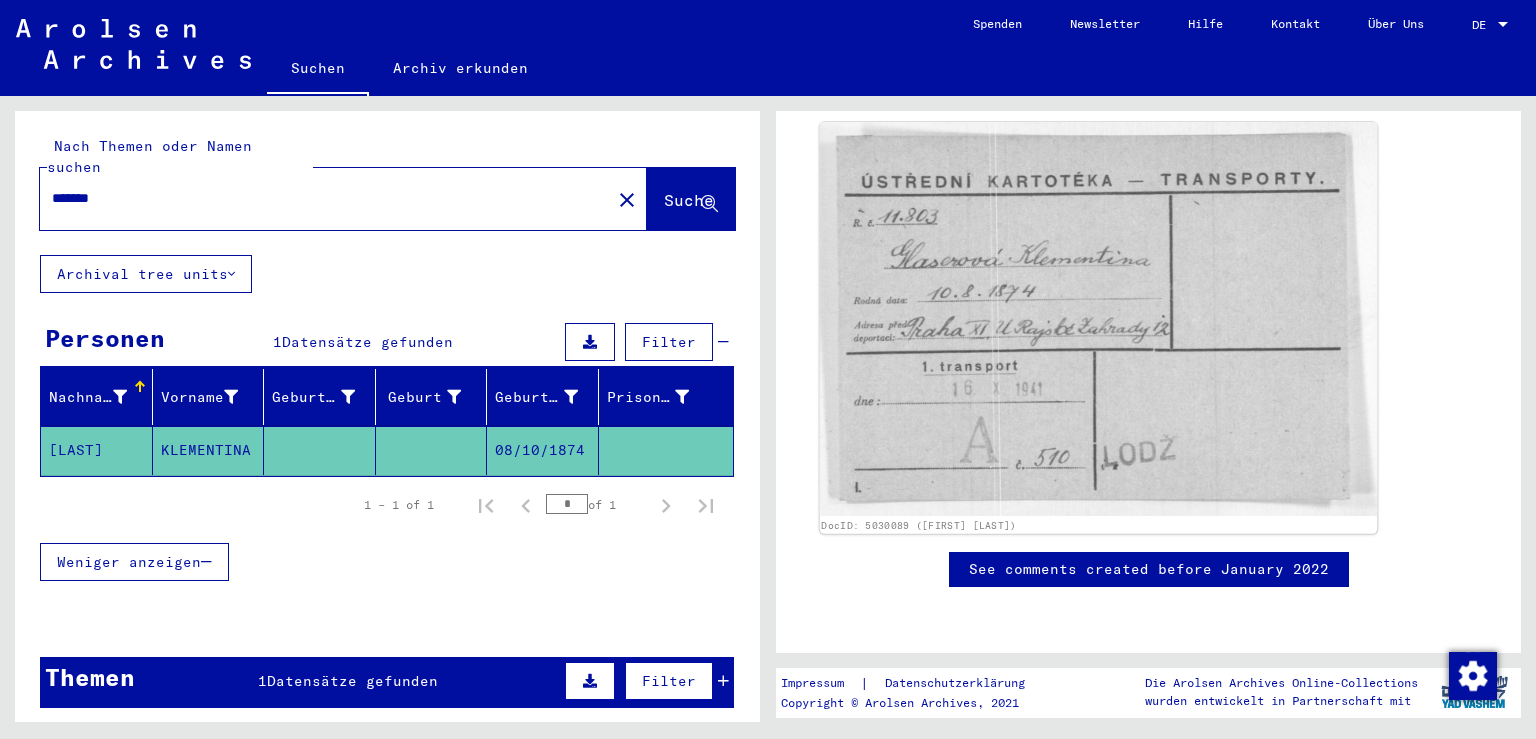 scroll, scrollTop: 324, scrollLeft: 0, axis: vertical 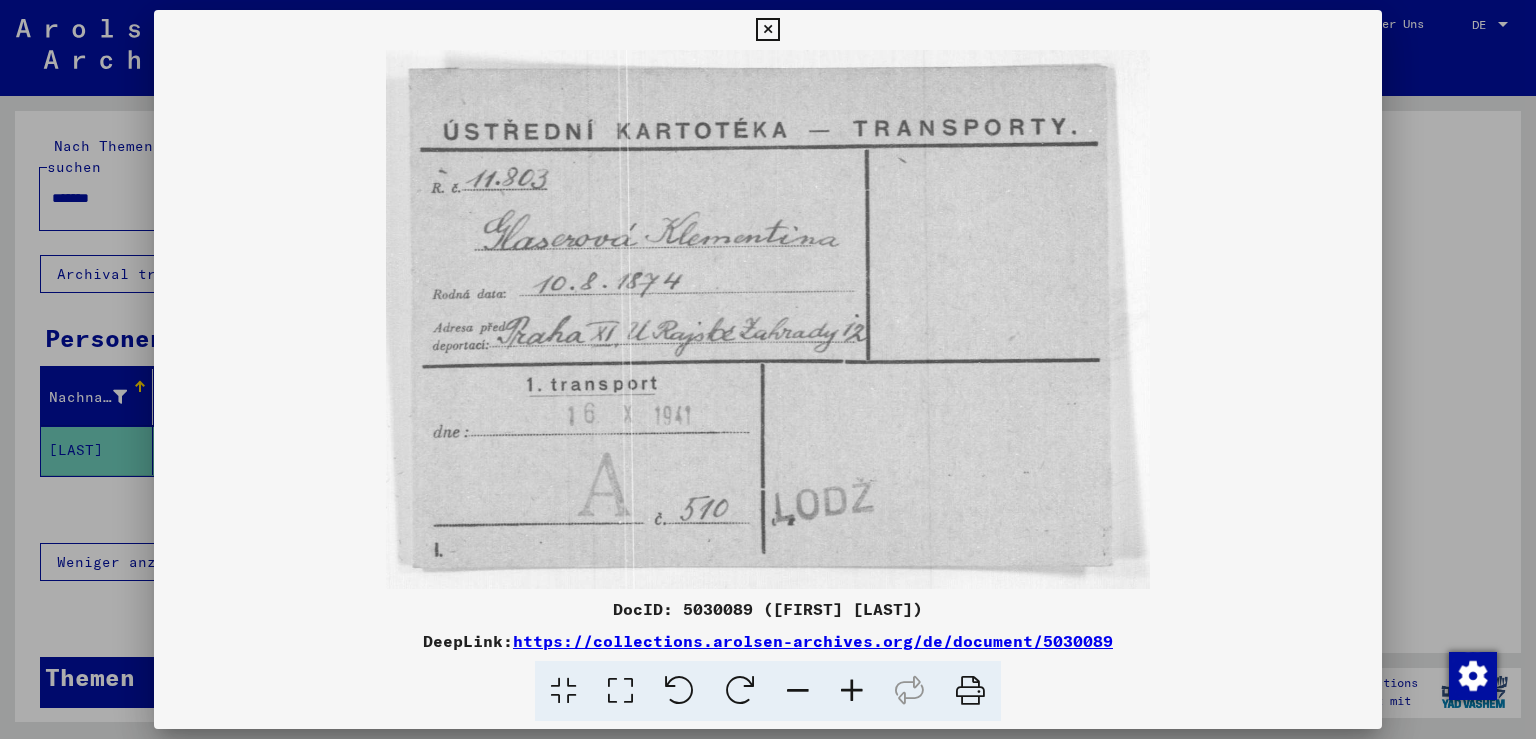 drag, startPoint x: 1189, startPoint y: 620, endPoint x: 1038, endPoint y: 626, distance: 151.11916 